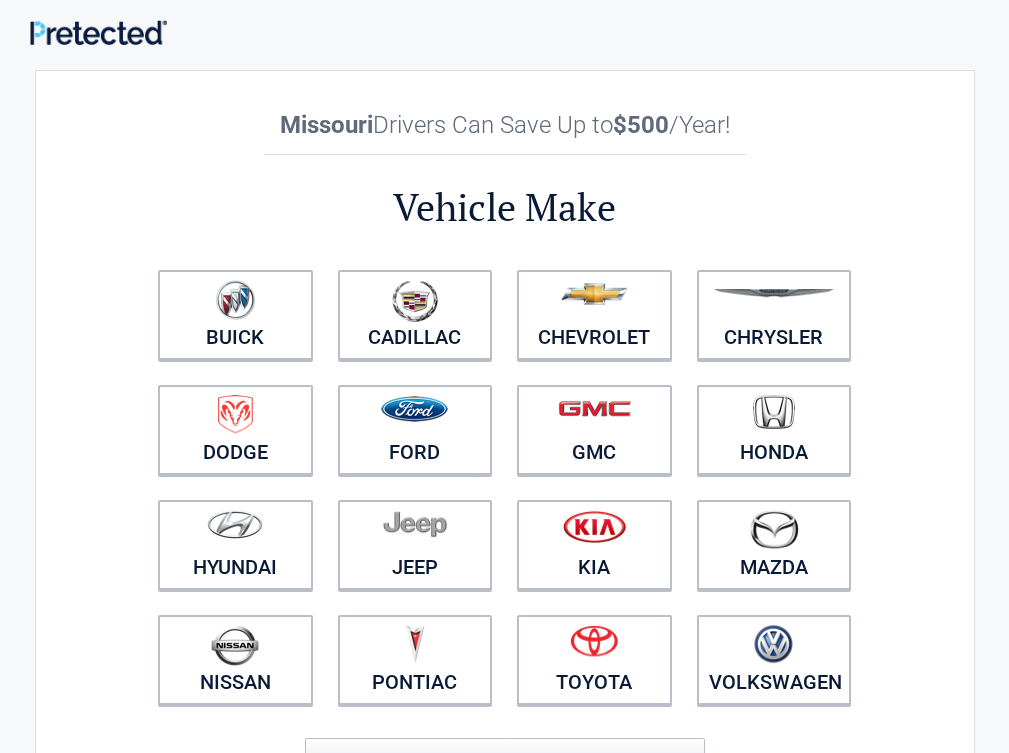scroll, scrollTop: 0, scrollLeft: 0, axis: both 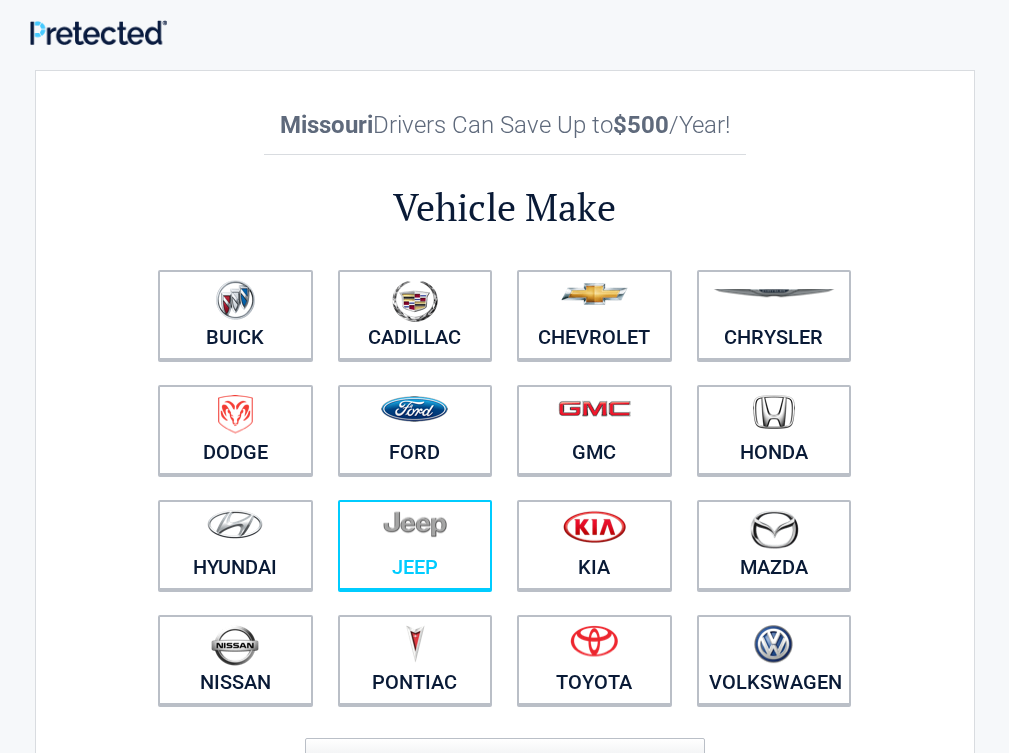 click at bounding box center (415, 532) 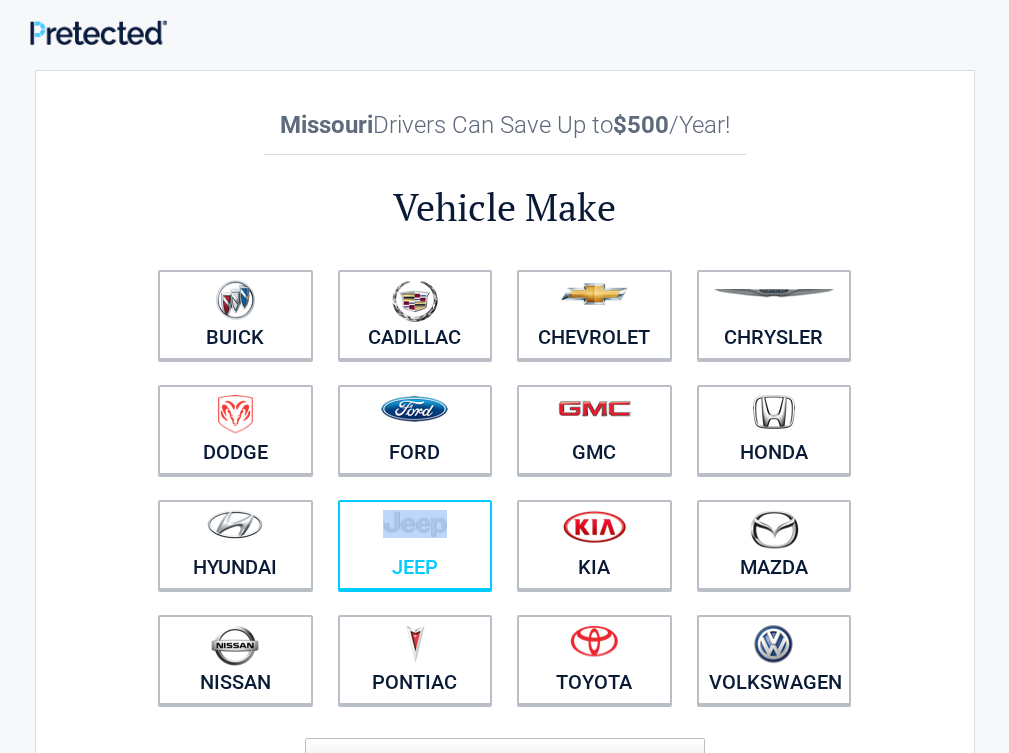 click at bounding box center [415, 532] 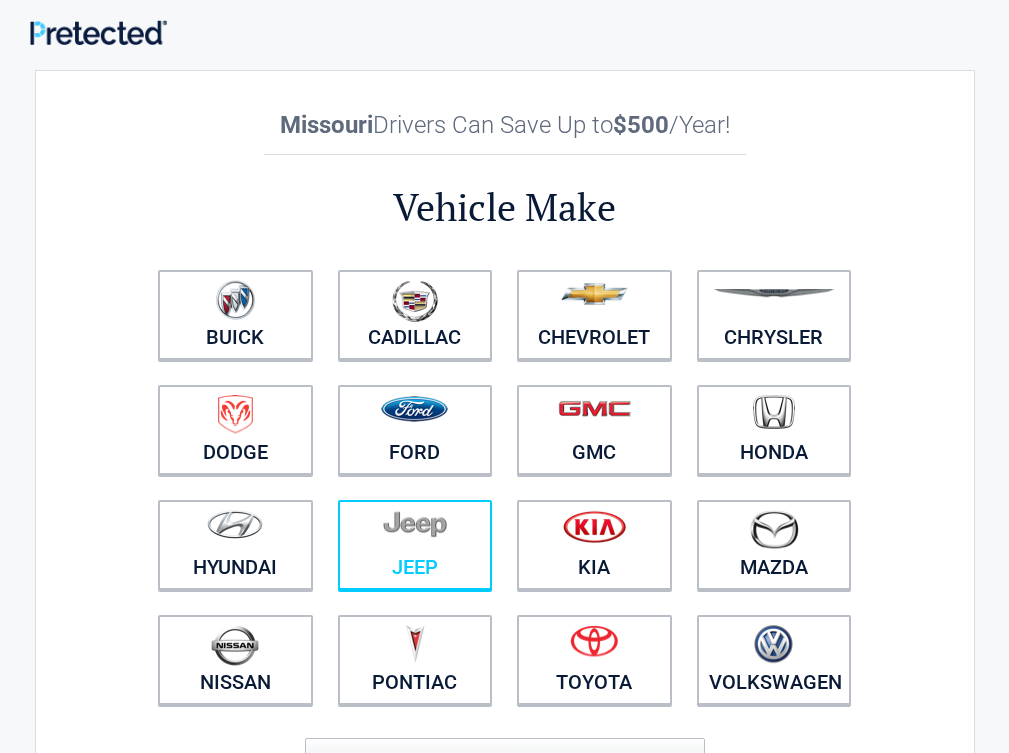 click at bounding box center [415, 532] 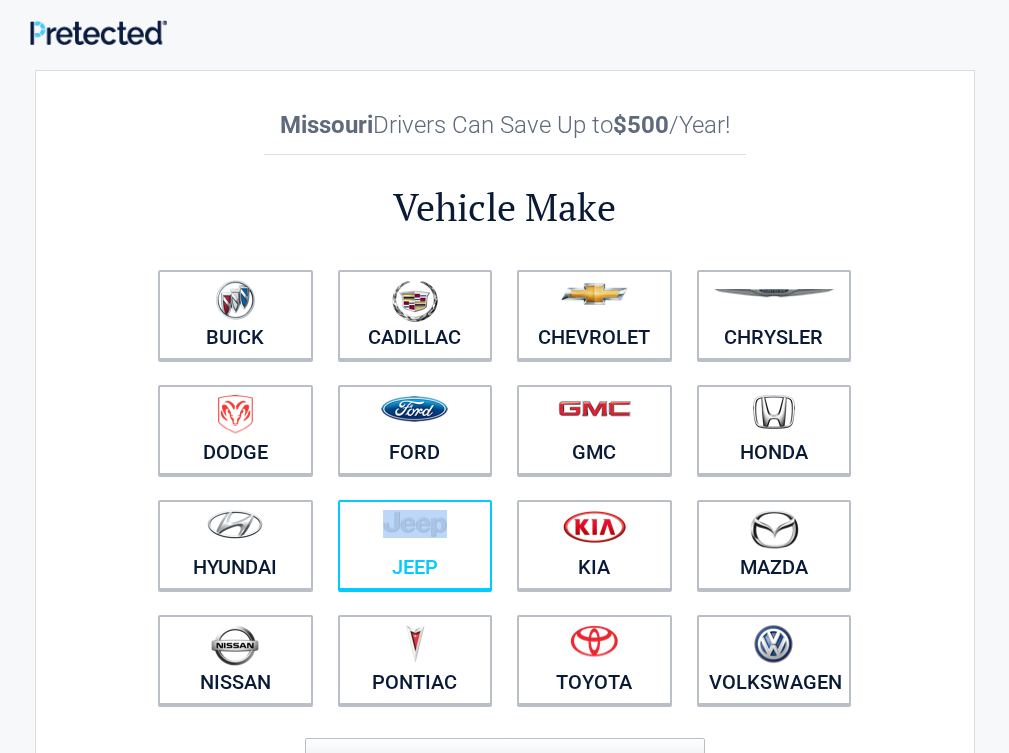 click at bounding box center (415, 532) 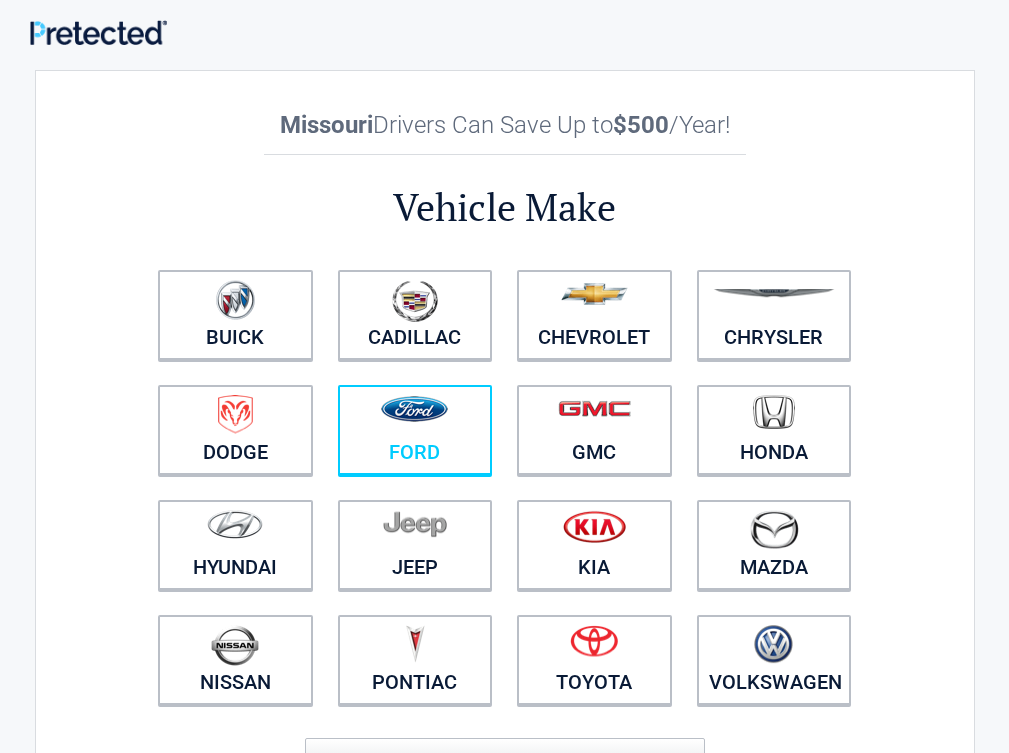 click on "Ford" at bounding box center (415, 430) 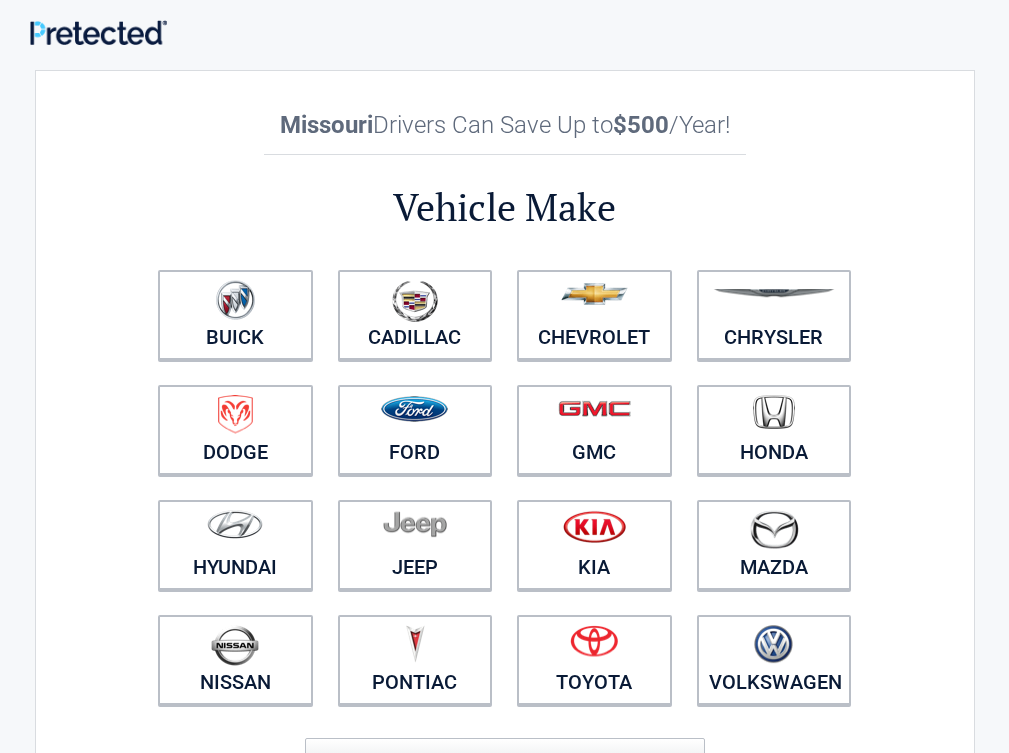 click on "Kia" at bounding box center (595, 545) 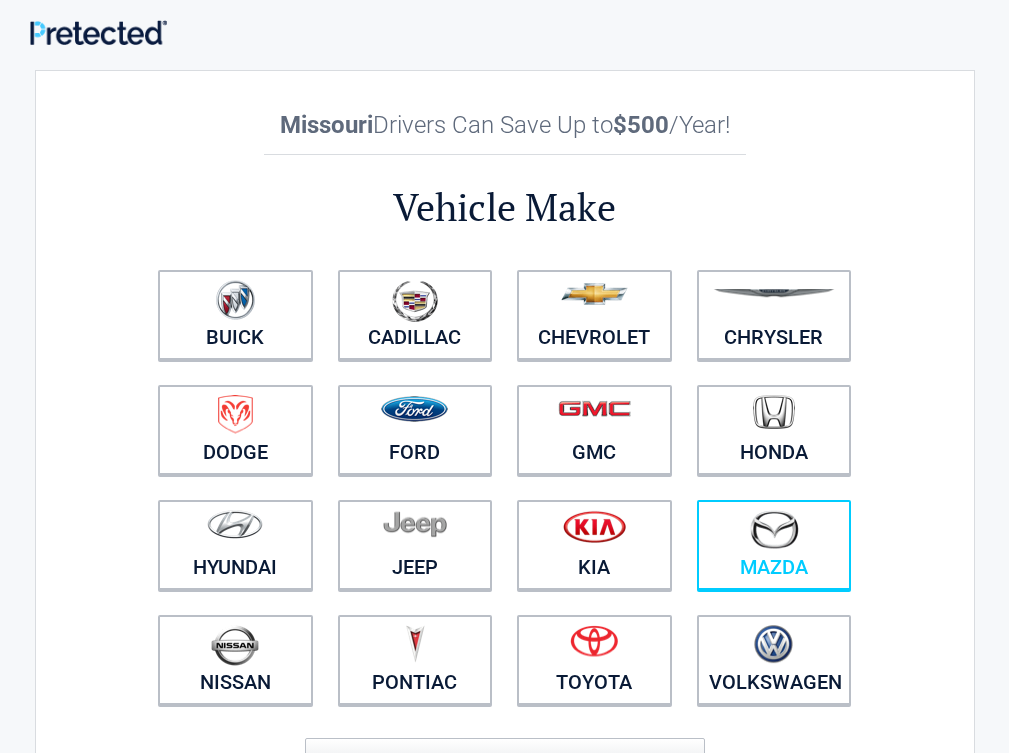 click on "Mazda" at bounding box center (774, 545) 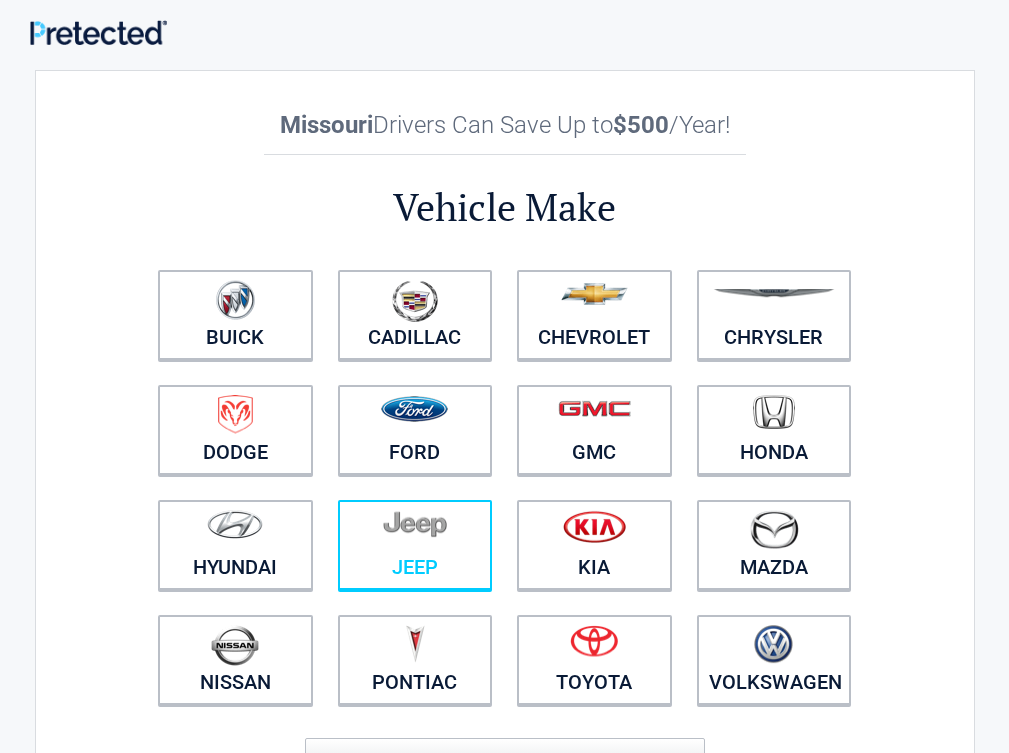 drag, startPoint x: 626, startPoint y: 563, endPoint x: 528, endPoint y: 573, distance: 98.50888 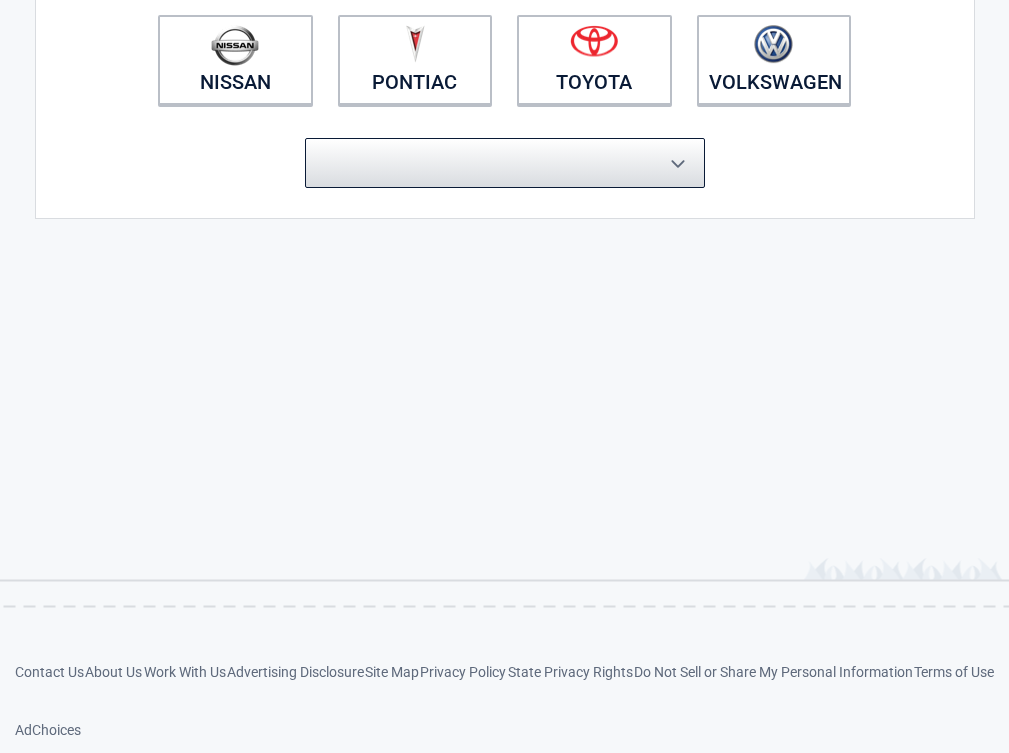 click at bounding box center [505, 163] 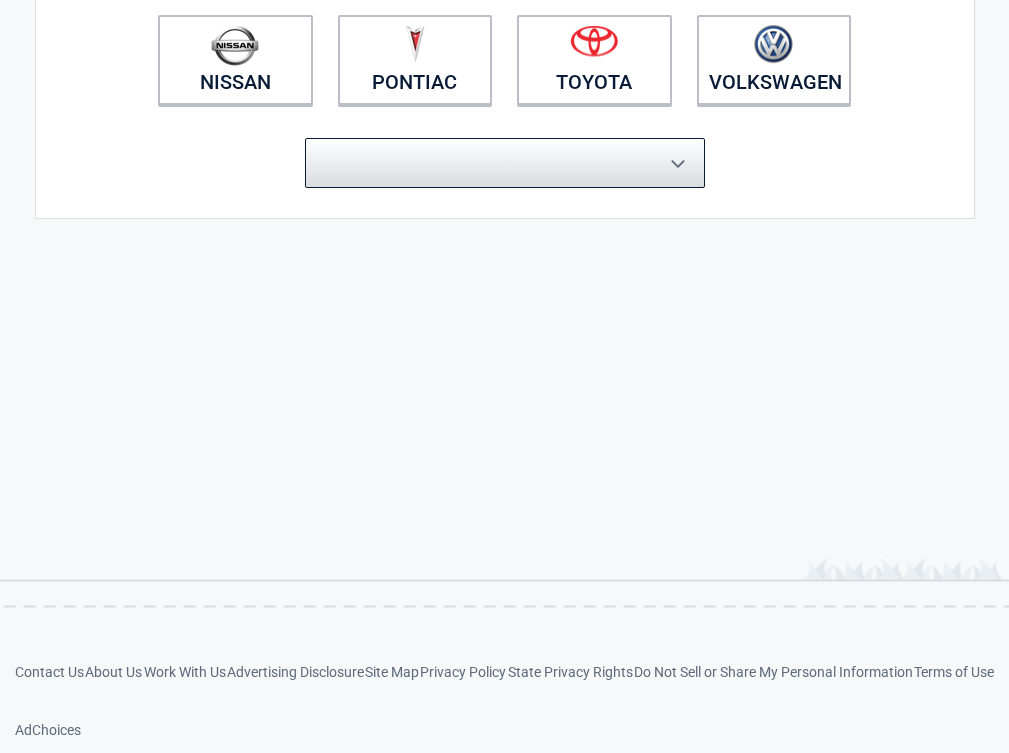 click at bounding box center (505, 163) 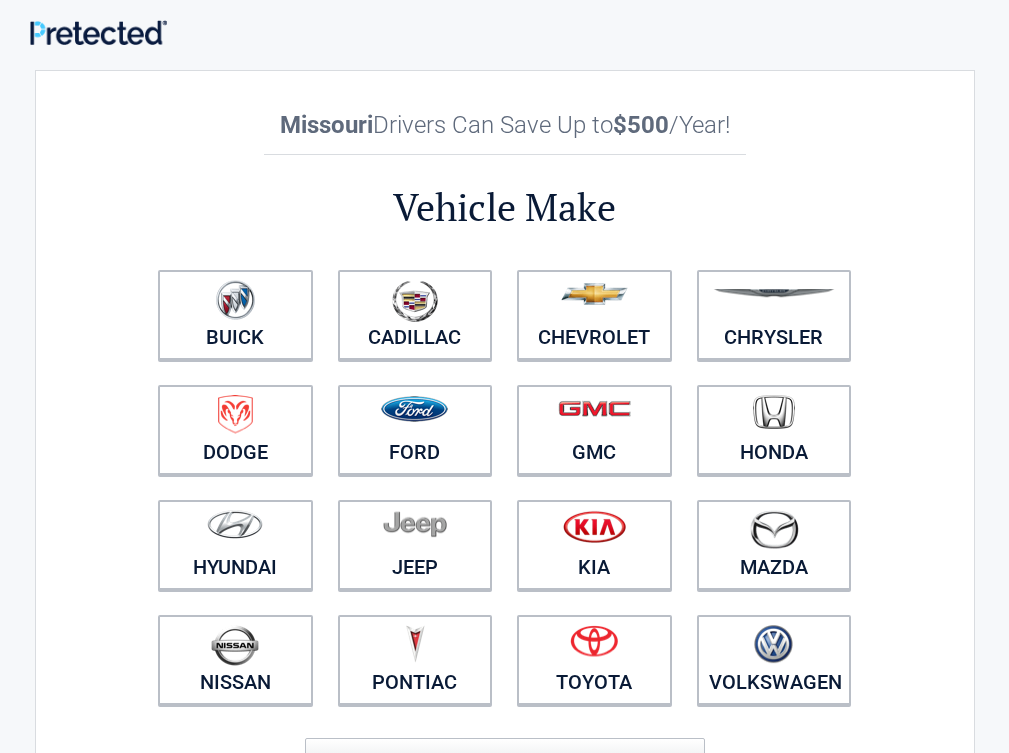 scroll, scrollTop: 0, scrollLeft: 0, axis: both 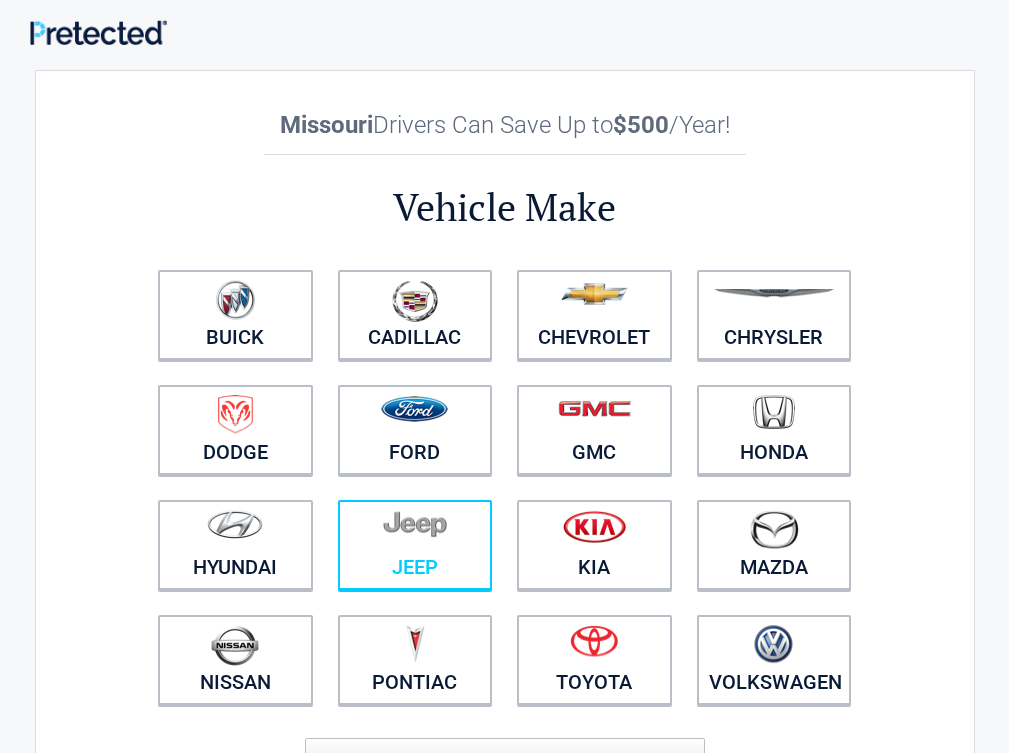 drag, startPoint x: 0, startPoint y: 0, endPoint x: 533, endPoint y: 555, distance: 769.48944 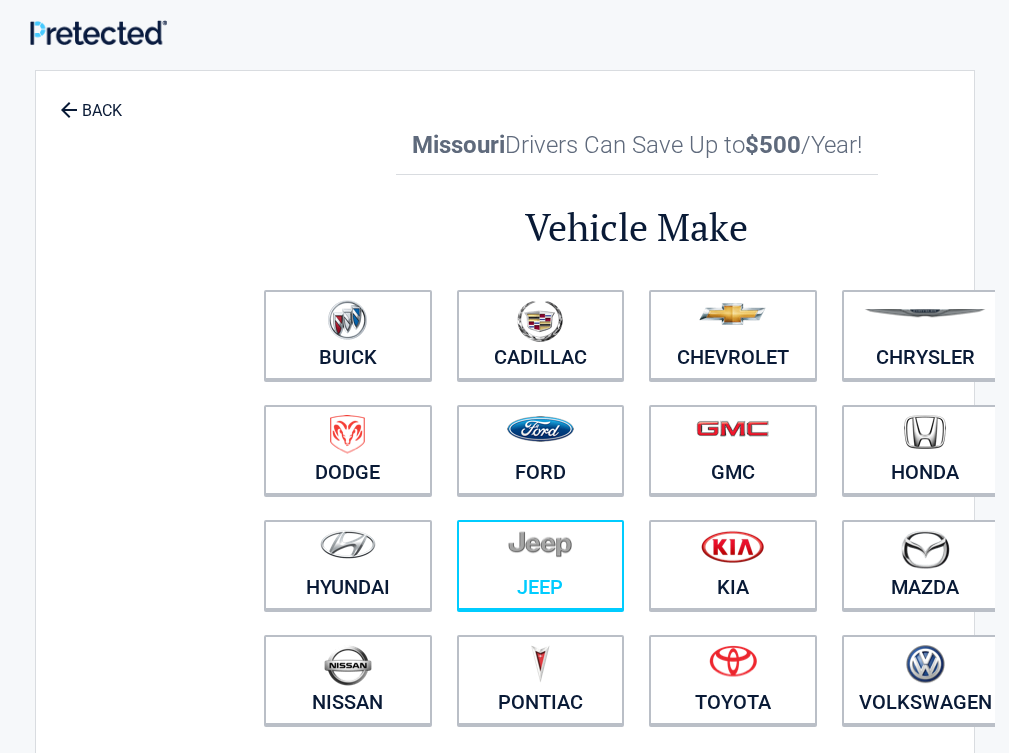 scroll, scrollTop: 0, scrollLeft: 0, axis: both 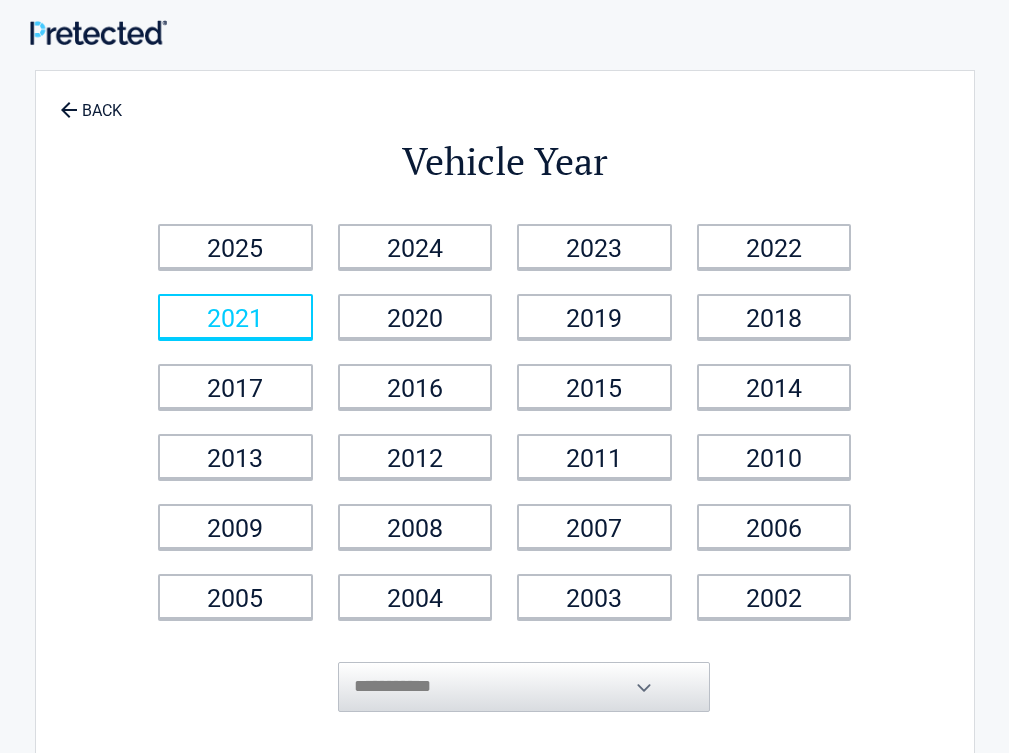 click on "2021" at bounding box center [235, 316] 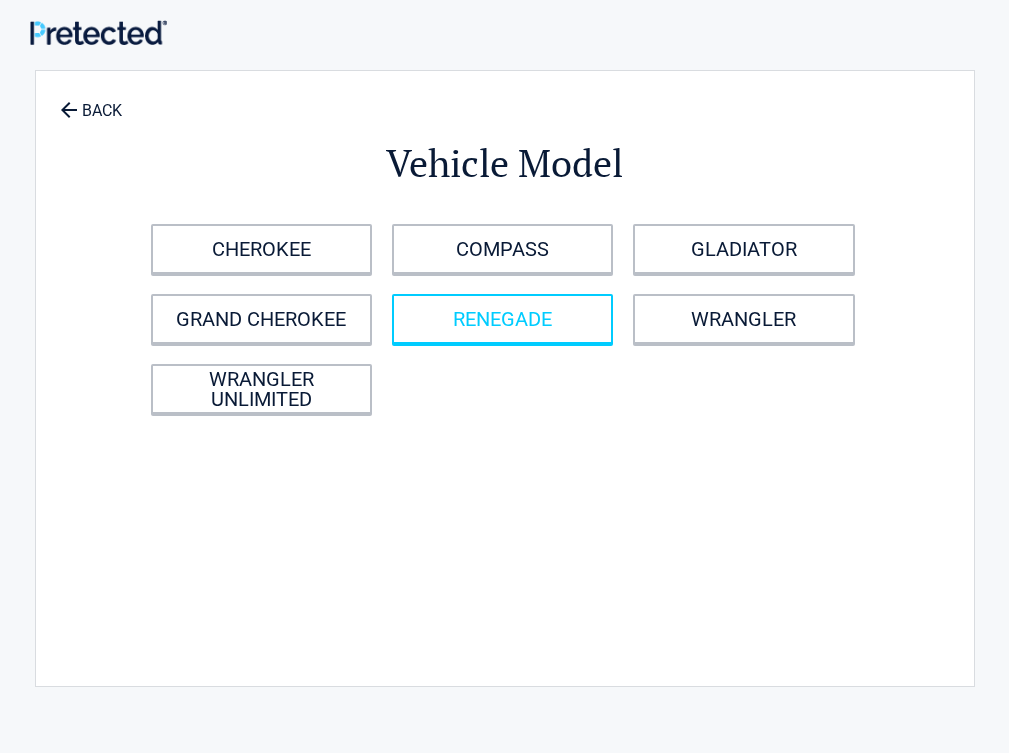 drag, startPoint x: 638, startPoint y: 290, endPoint x: 653, endPoint y: 301, distance: 18.601076 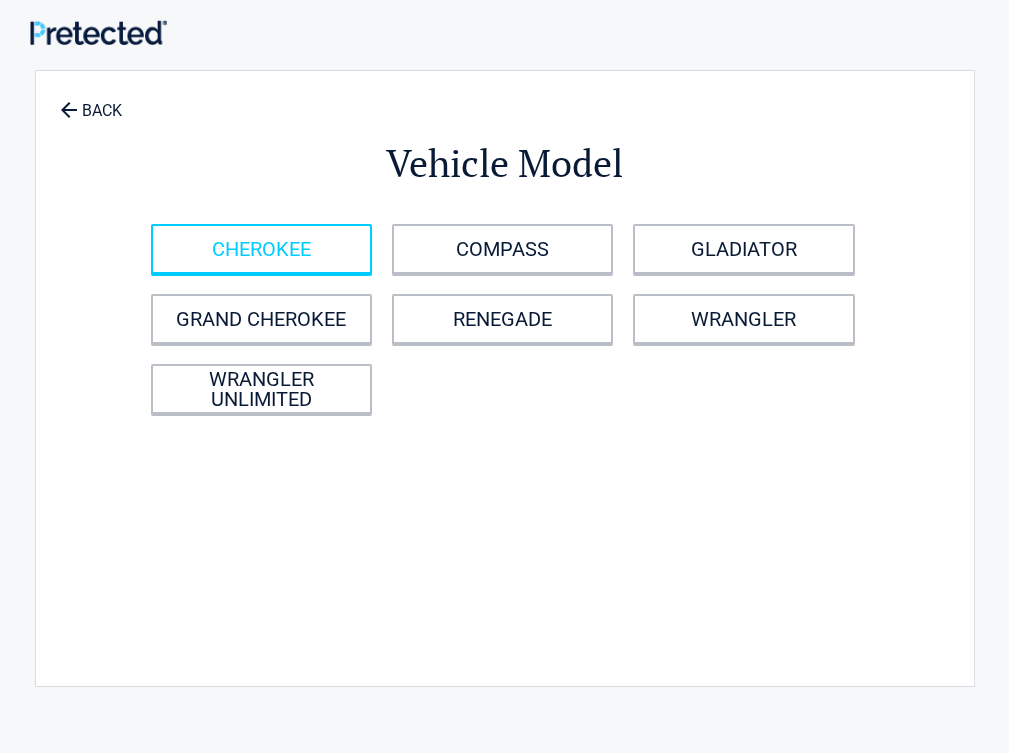 click on "CHEROKEE" at bounding box center (261, 249) 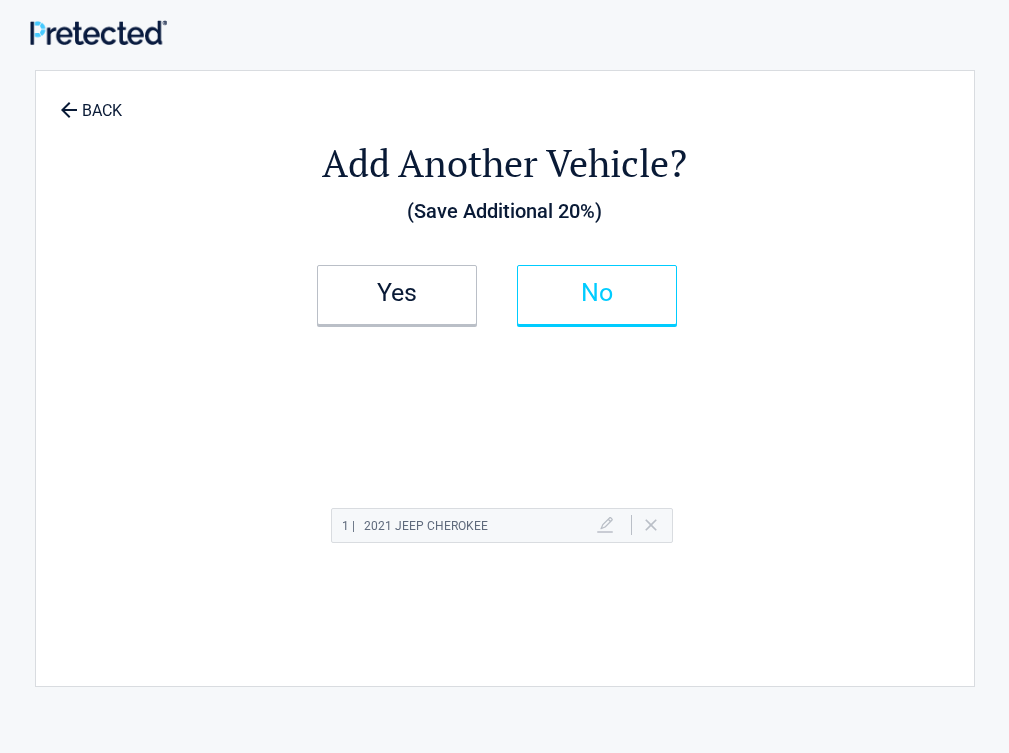 click on "No" at bounding box center [597, 293] 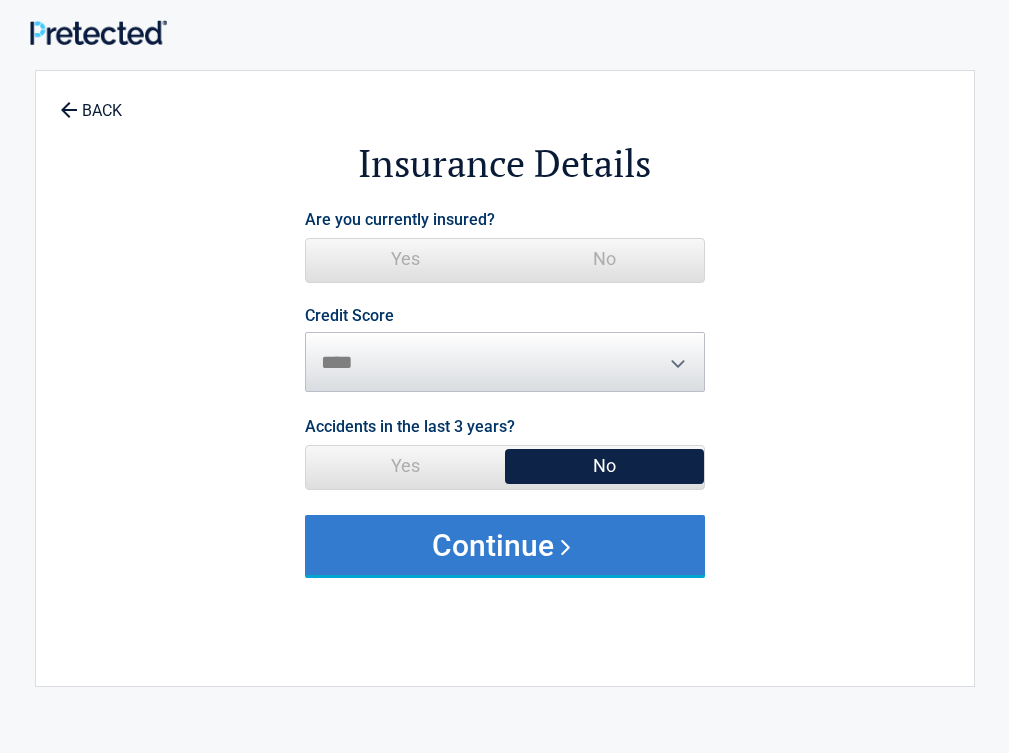 click on "No" at bounding box center (604, 259) 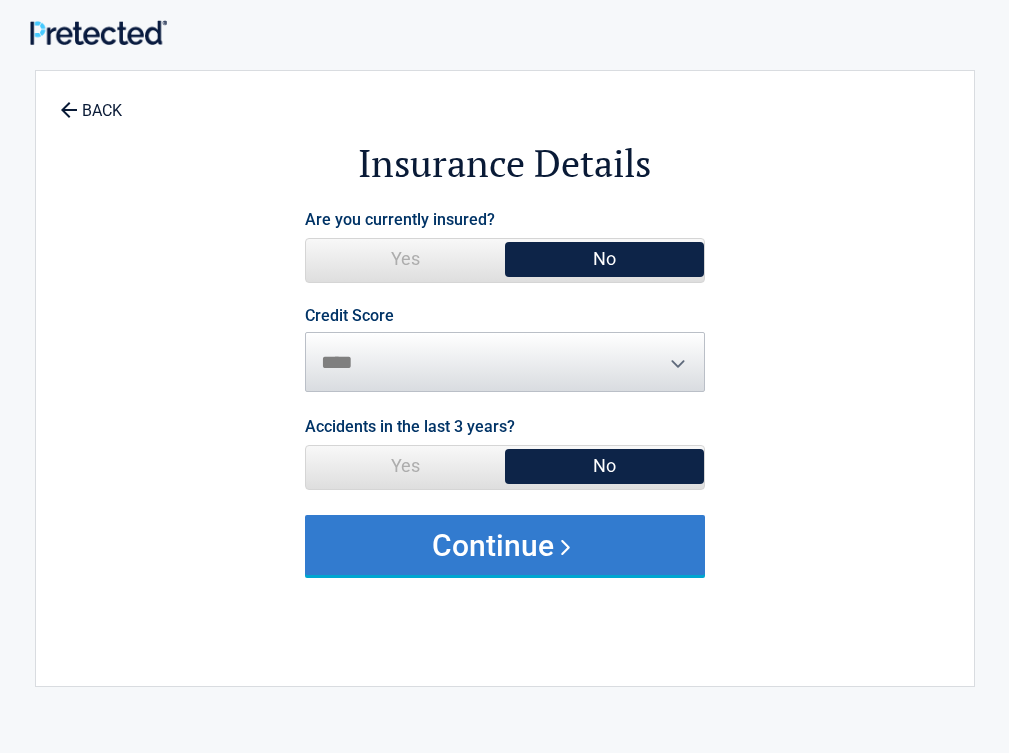 click on "Continue" at bounding box center [505, 545] 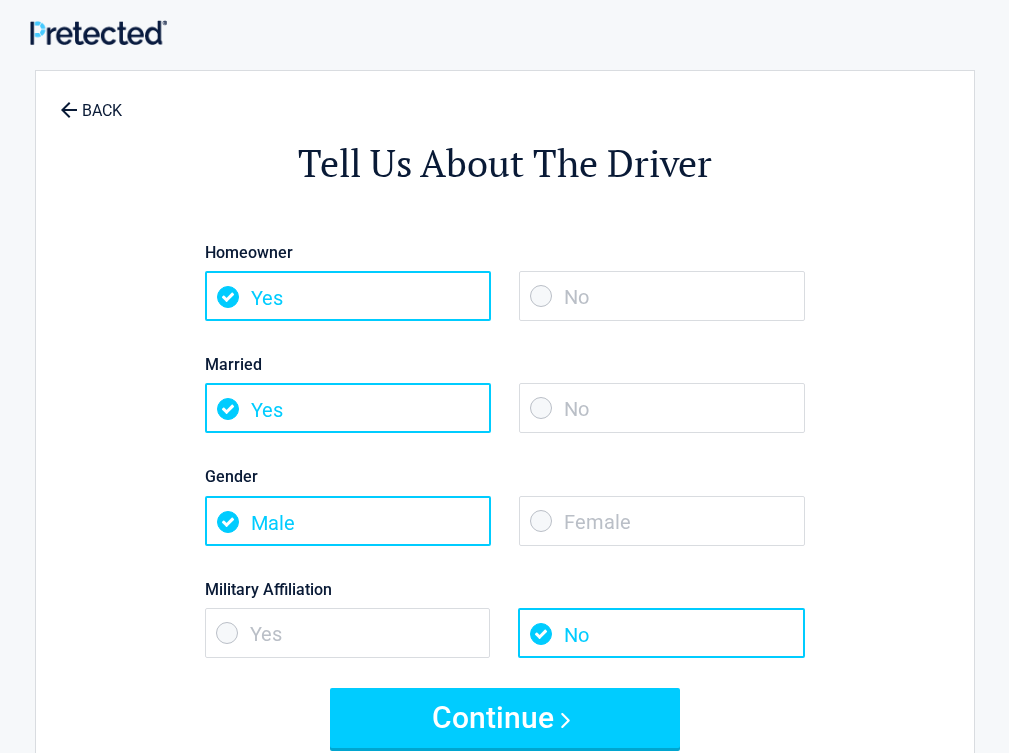 click on "No" at bounding box center (662, 296) 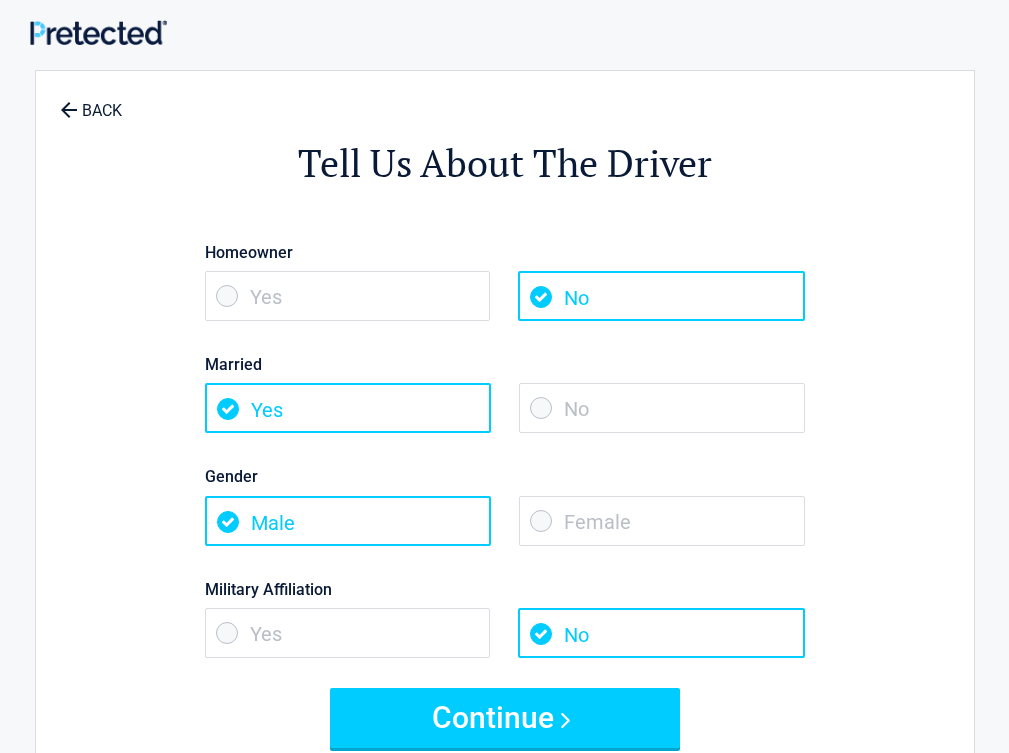 click on "No" at bounding box center (662, 408) 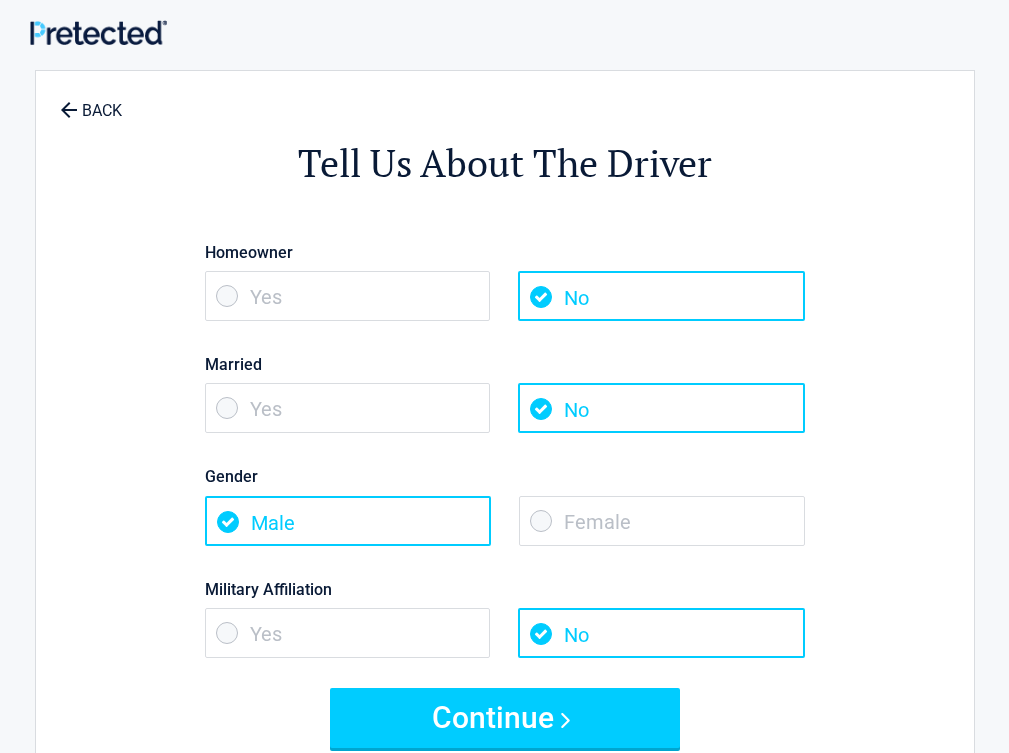click on "Military Affiliation
Yes
No" at bounding box center [505, 607] 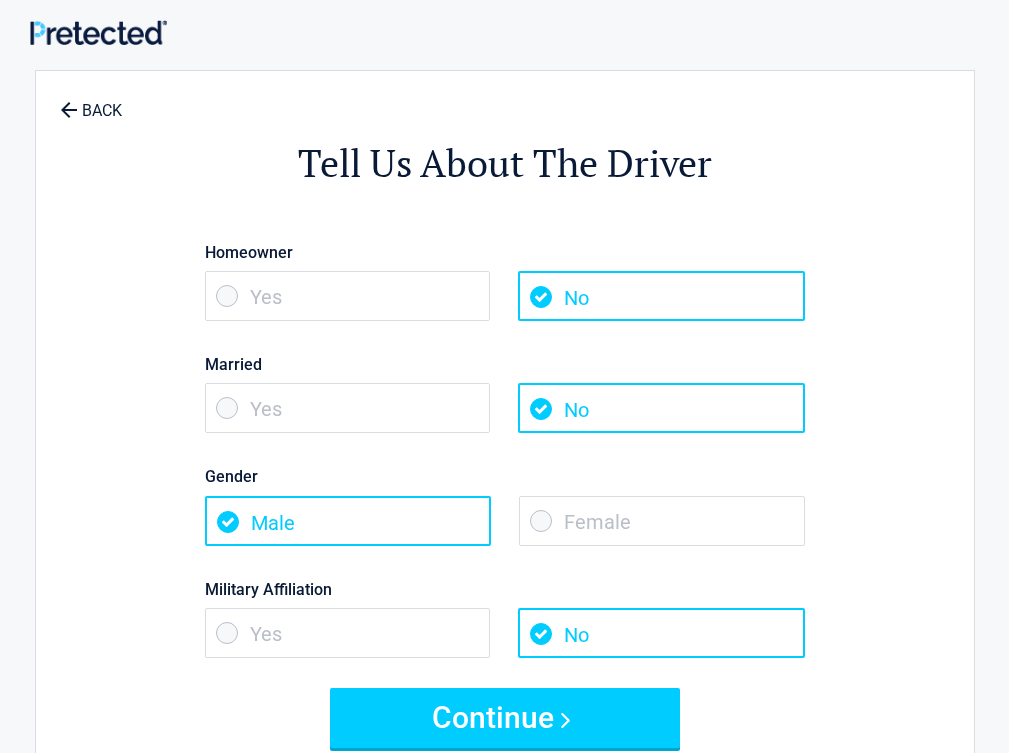 click on "Female" at bounding box center [662, 521] 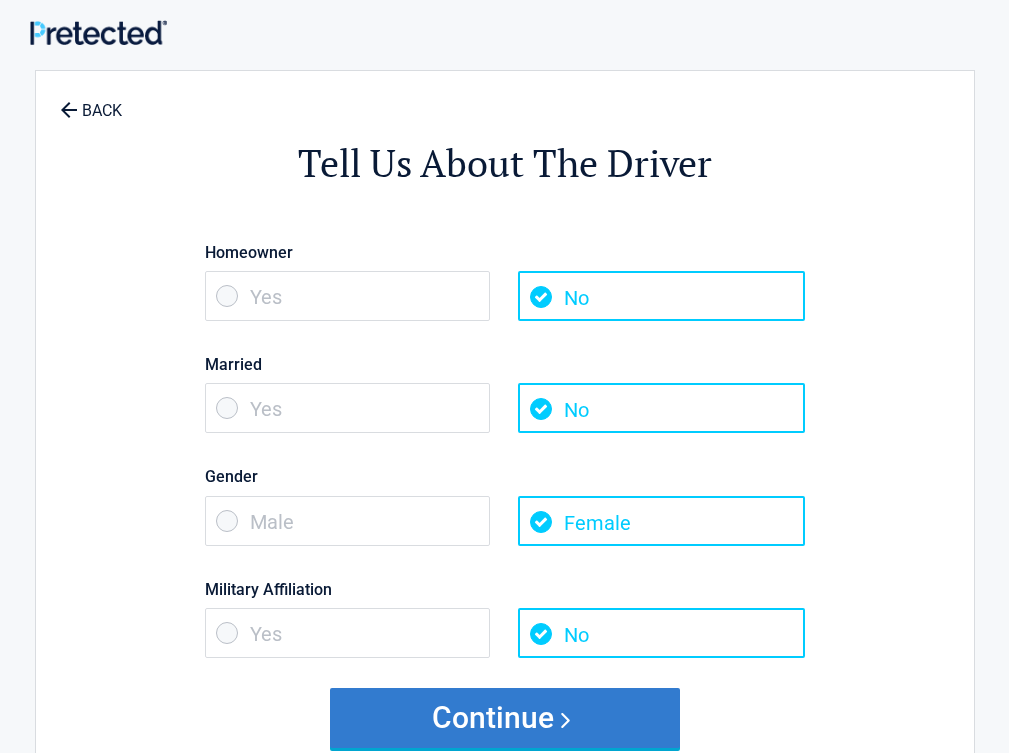 click on "Continue" at bounding box center [505, 718] 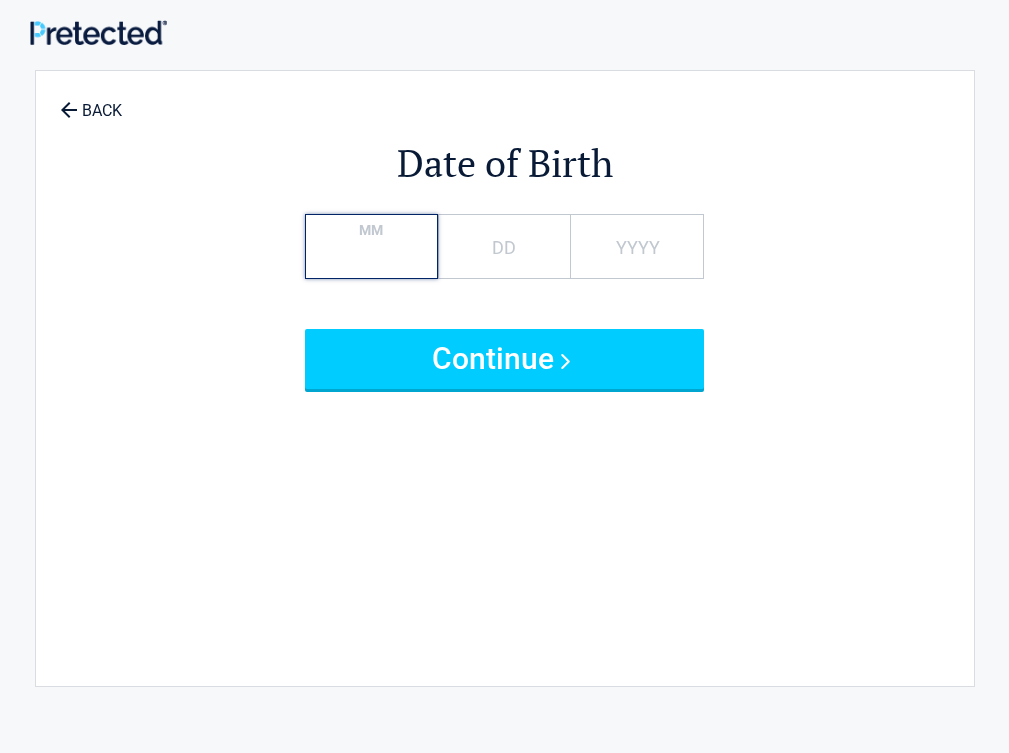 click on "MM" at bounding box center (371, 246) 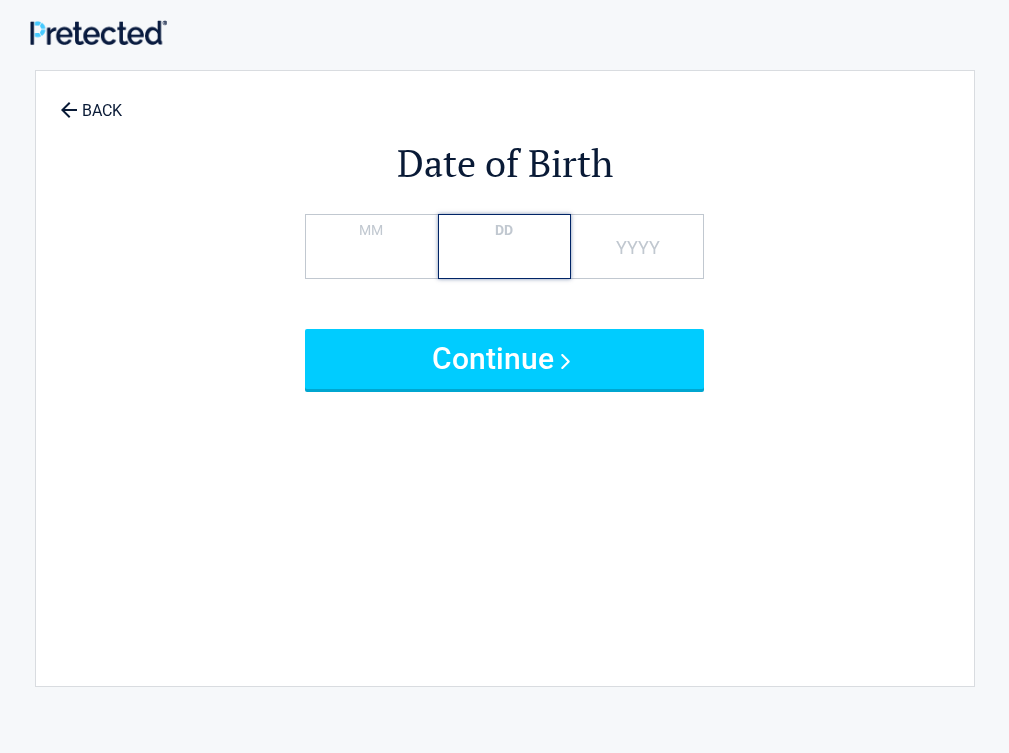 type on "*" 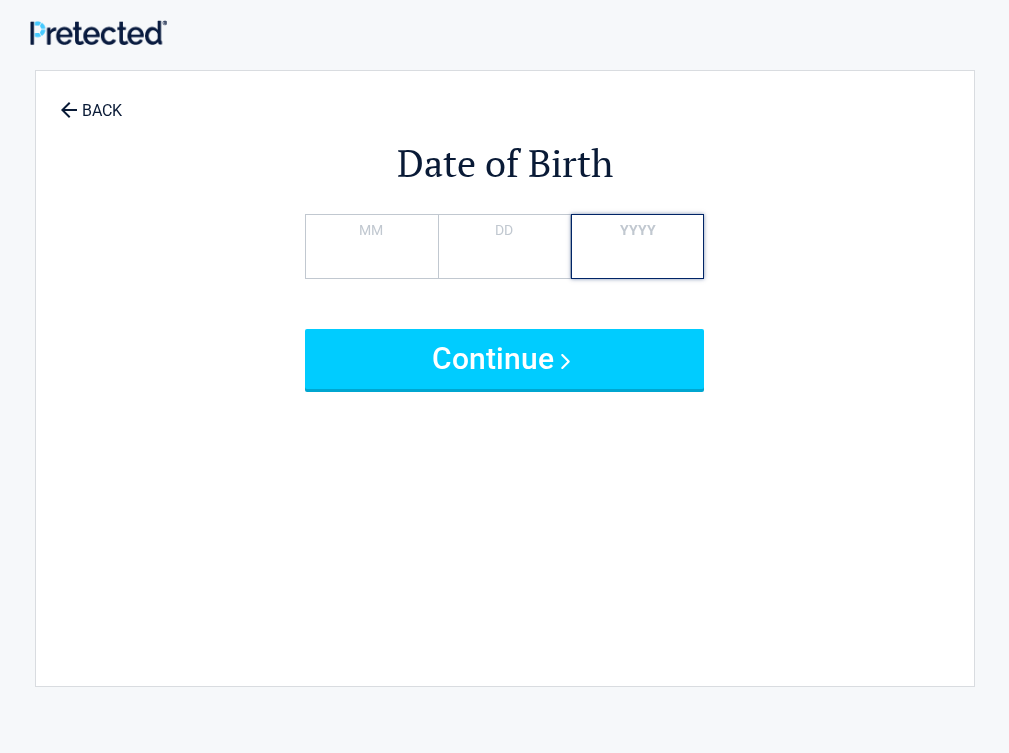 type on "*" 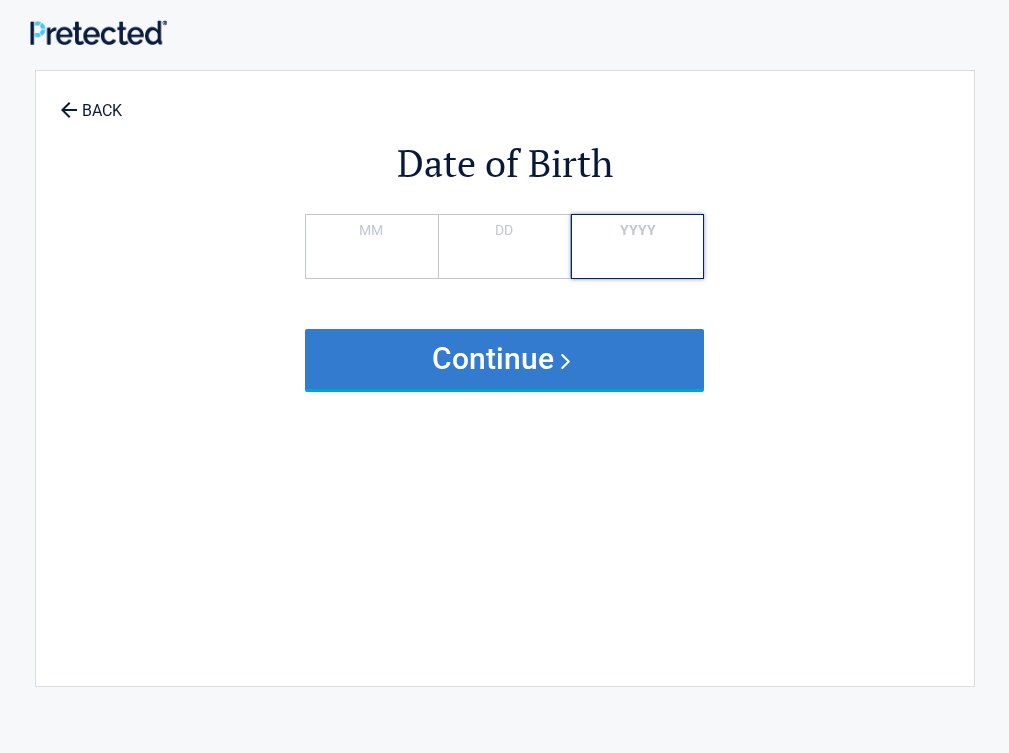 type on "****" 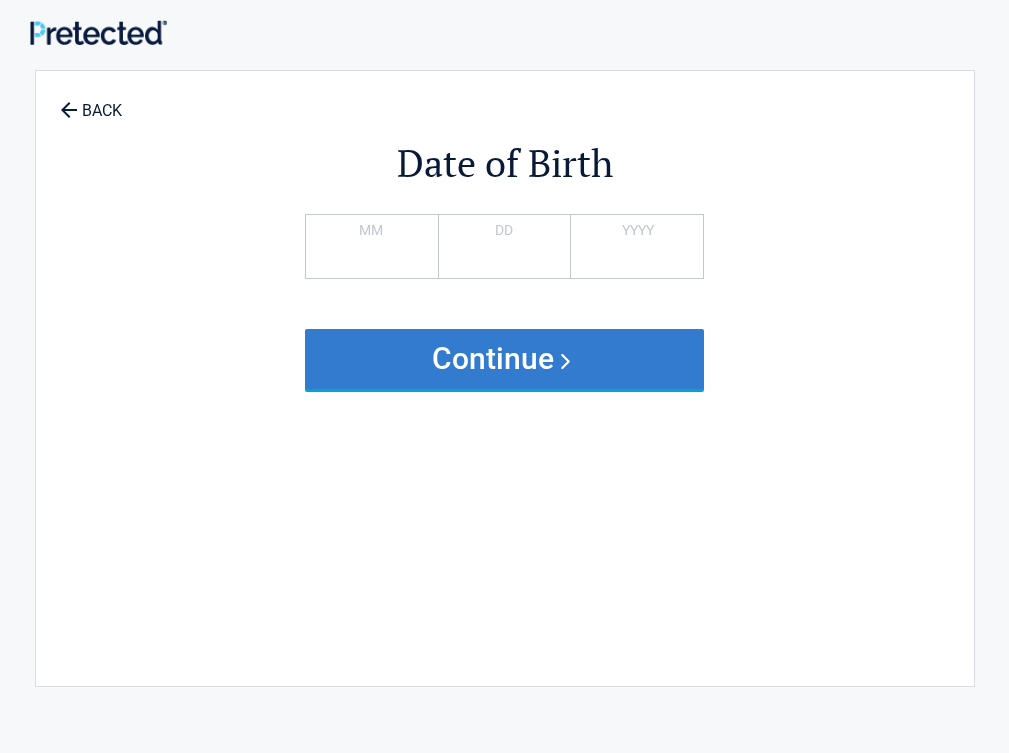 click on "Continue" at bounding box center [505, 359] 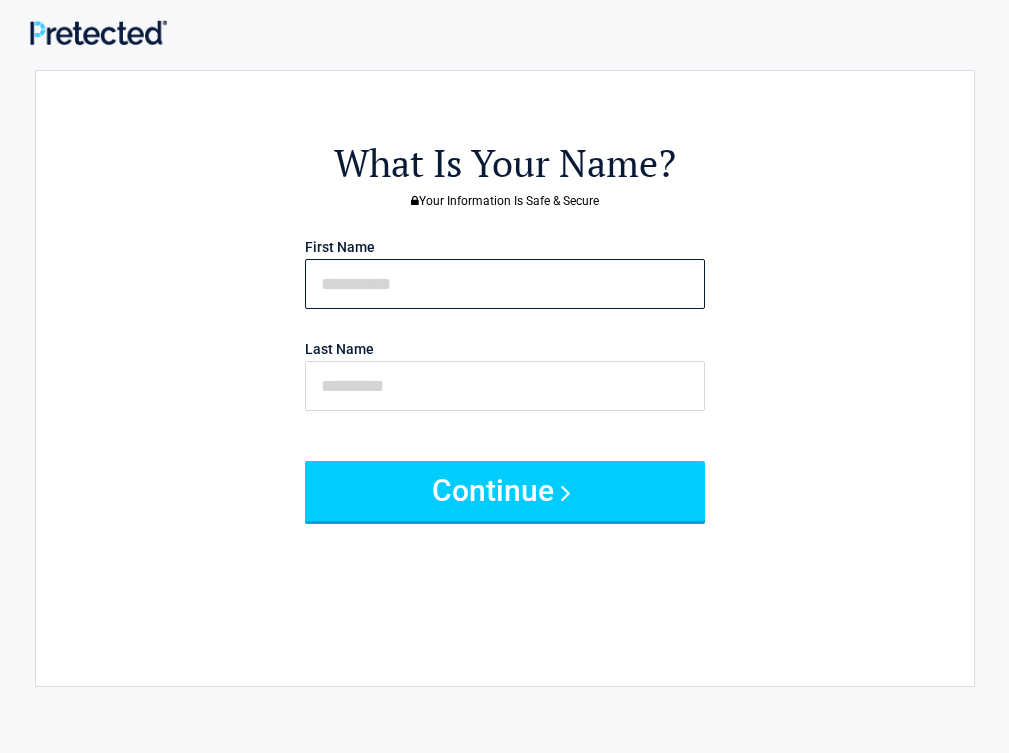 click at bounding box center (505, 284) 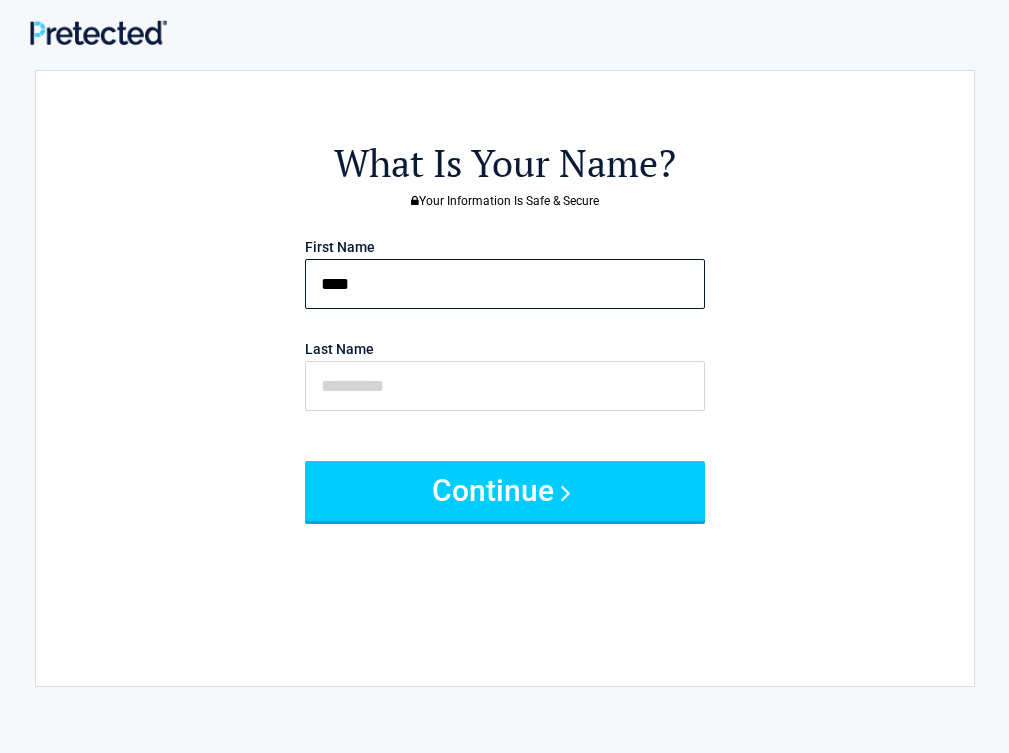 type on "****" 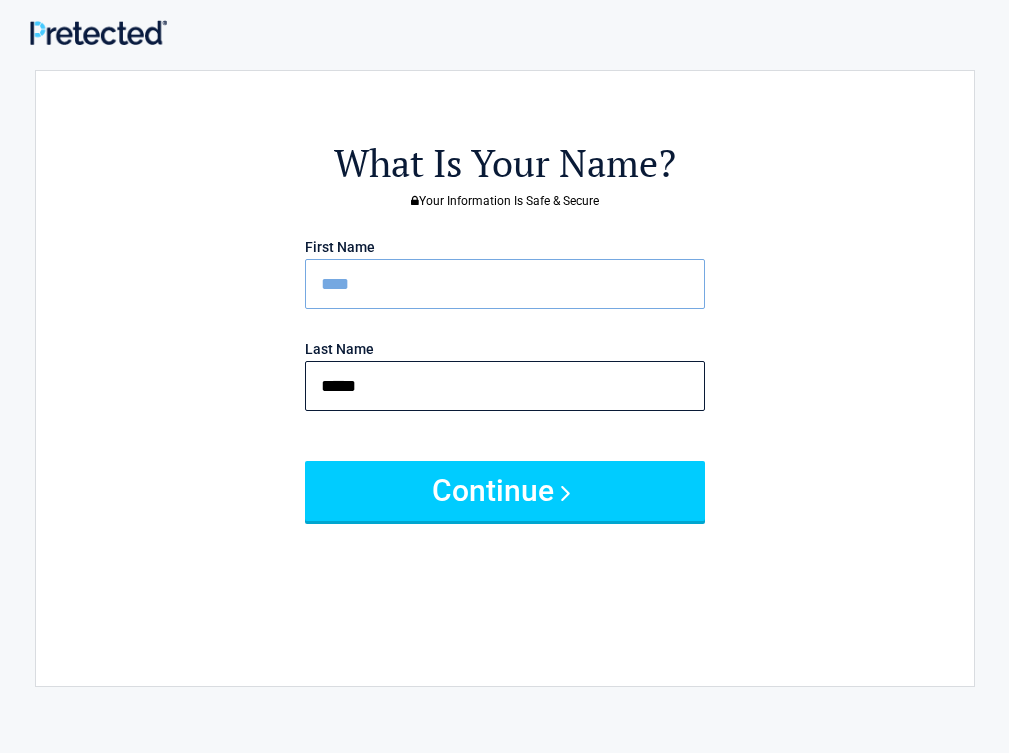 type on "*****" 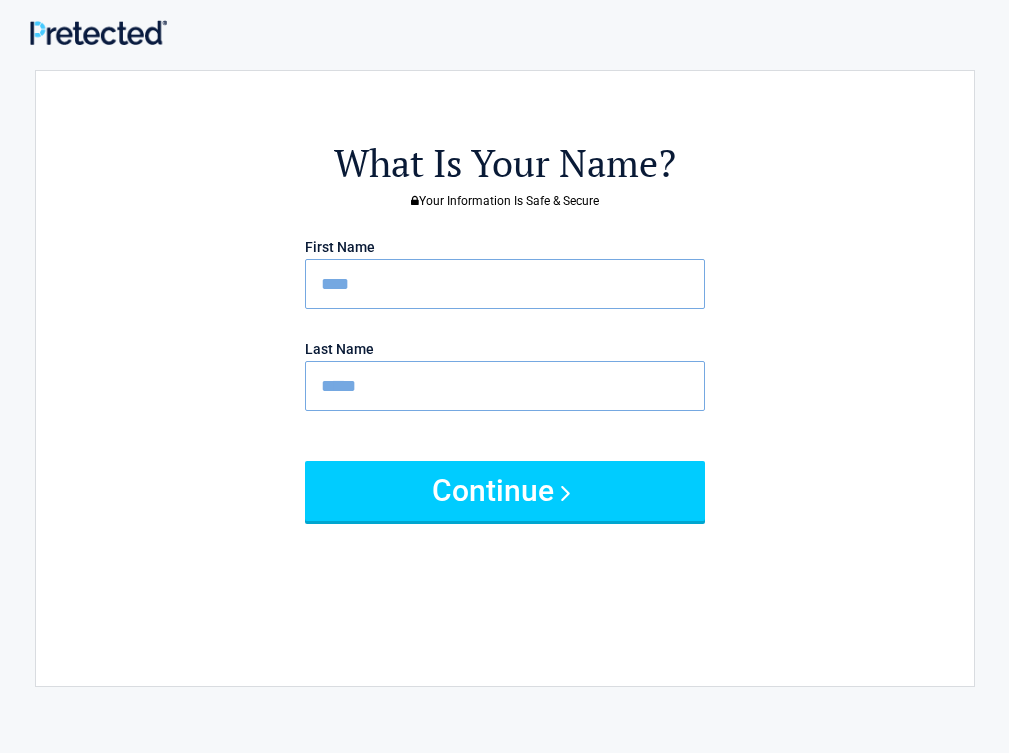 type 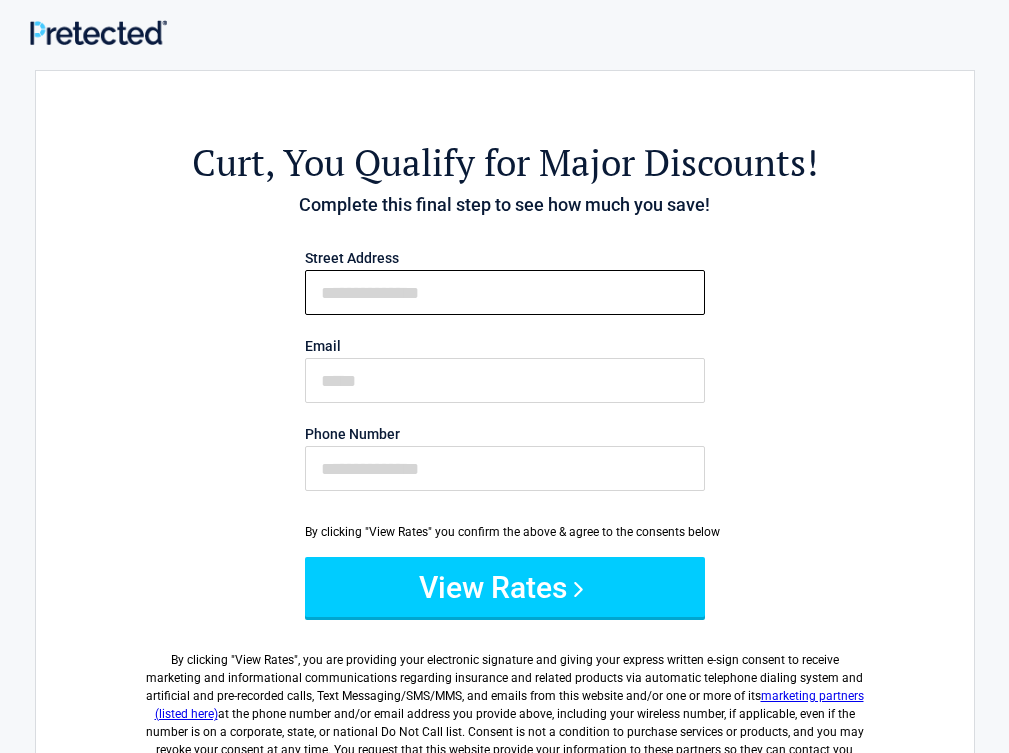 click on "First Name" at bounding box center [505, 292] 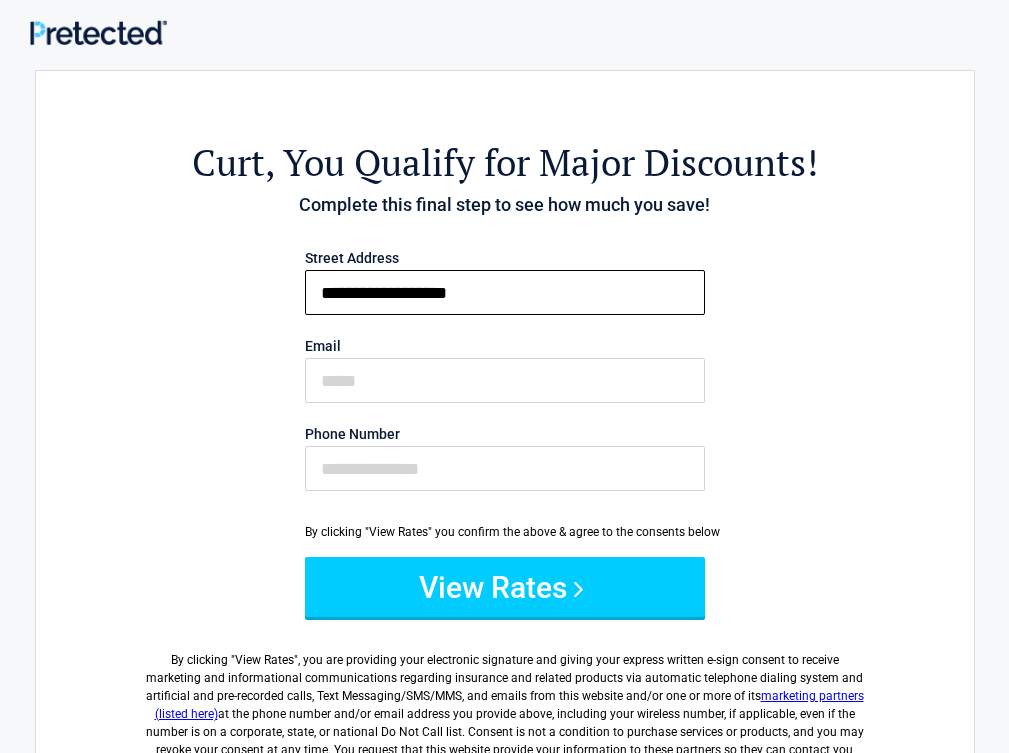 type on "**********" 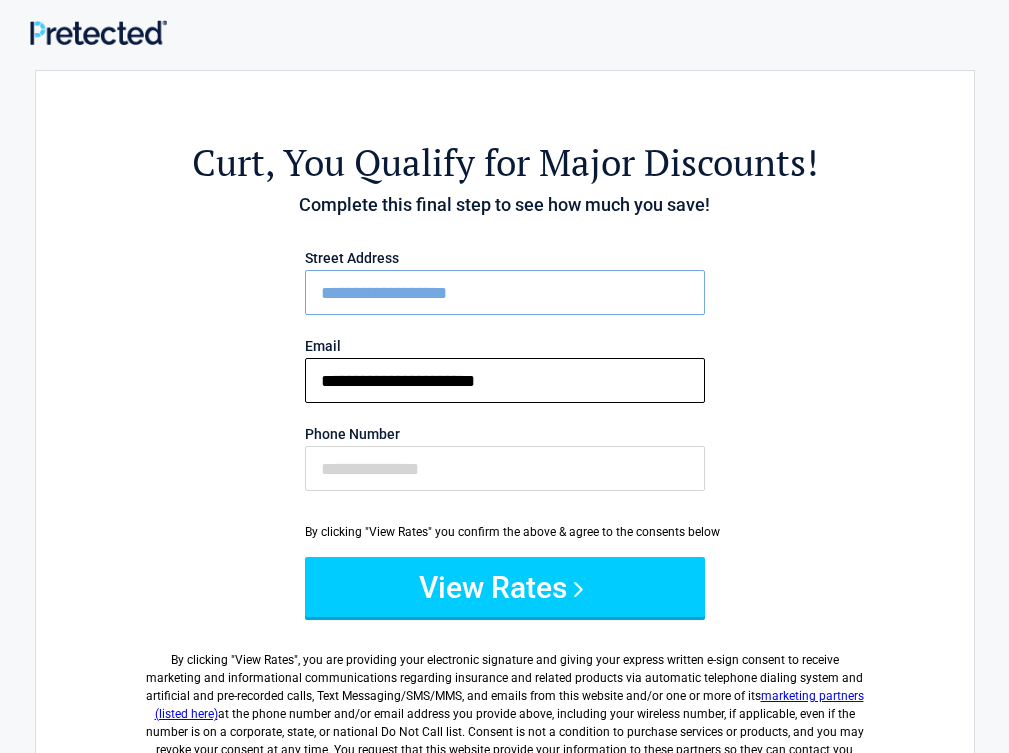 type on "**********" 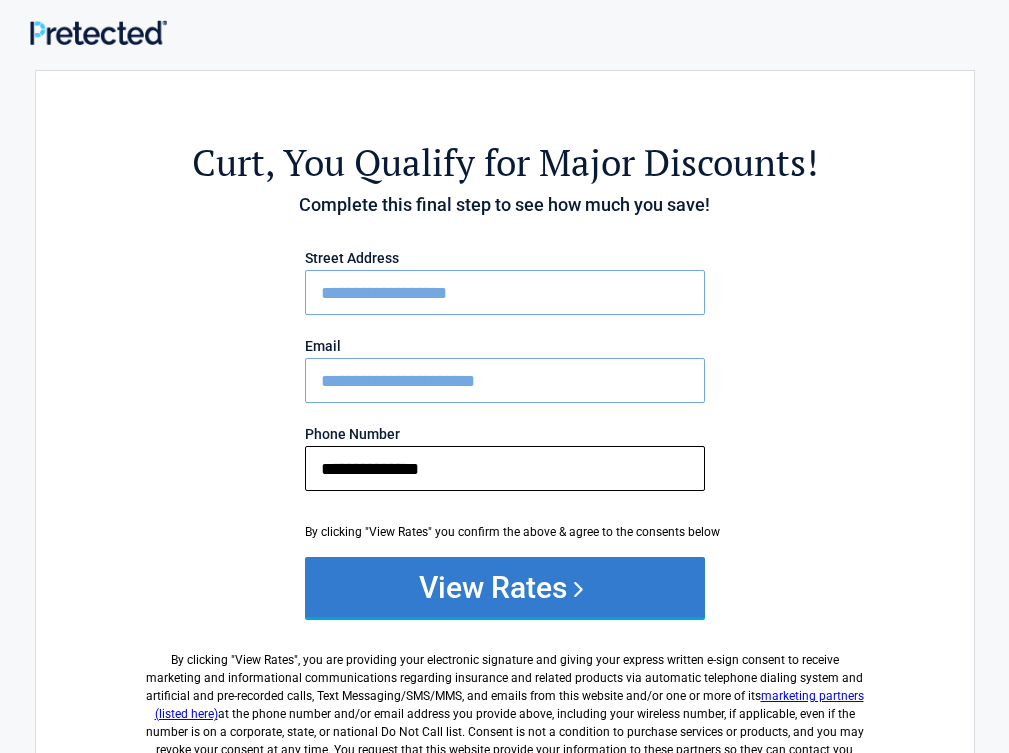 type on "**********" 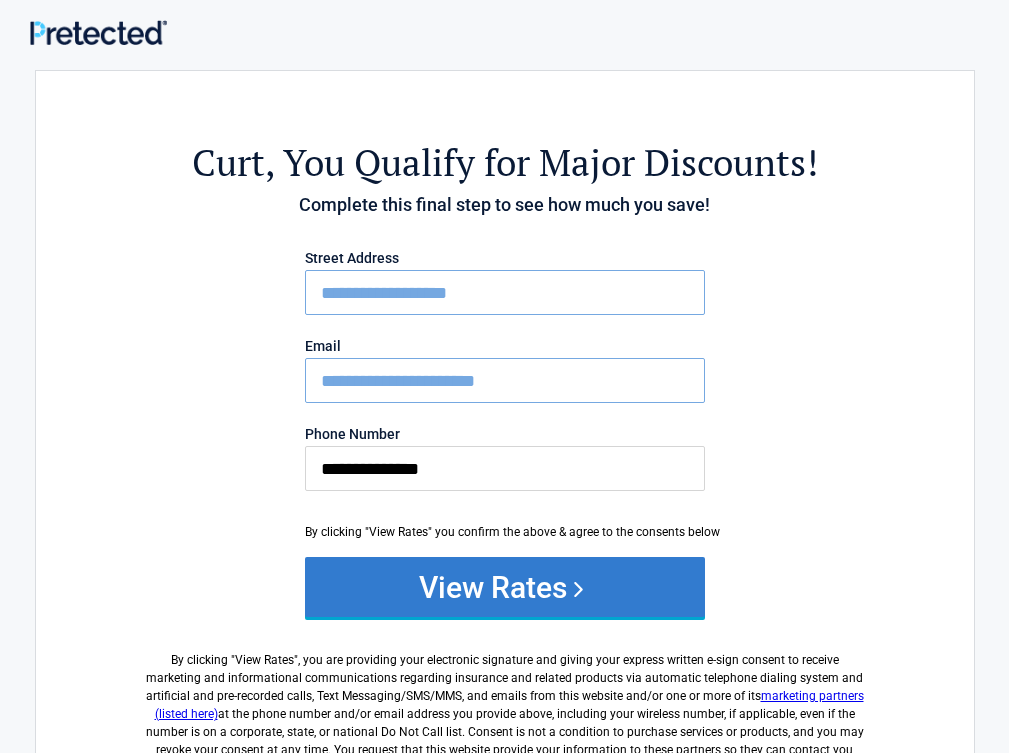 click on "View Rates" at bounding box center (505, 587) 